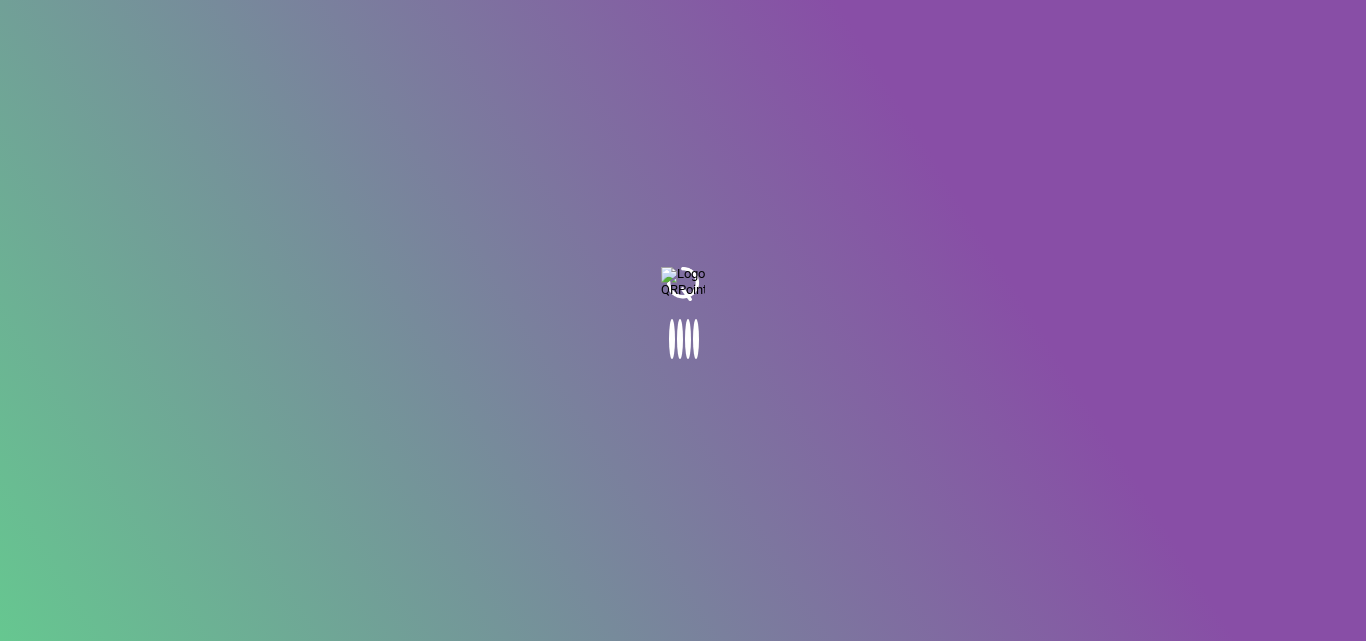 scroll, scrollTop: 0, scrollLeft: 0, axis: both 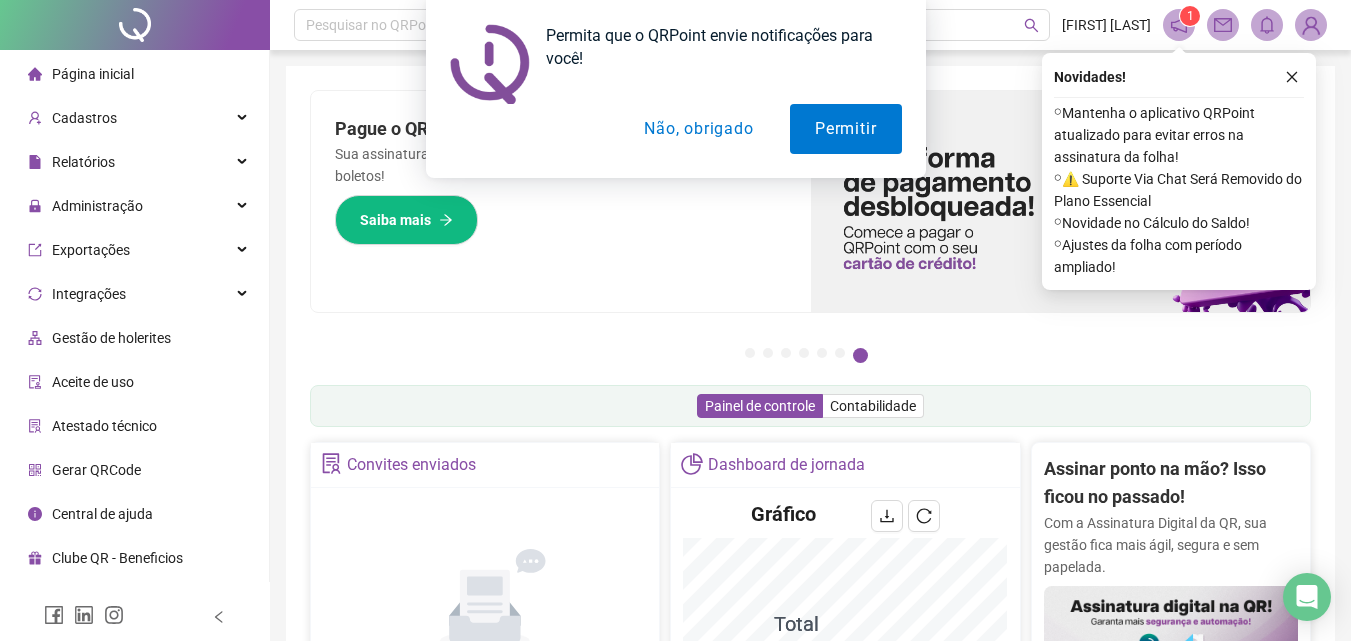 click on "Não, obrigado" at bounding box center (698, 129) 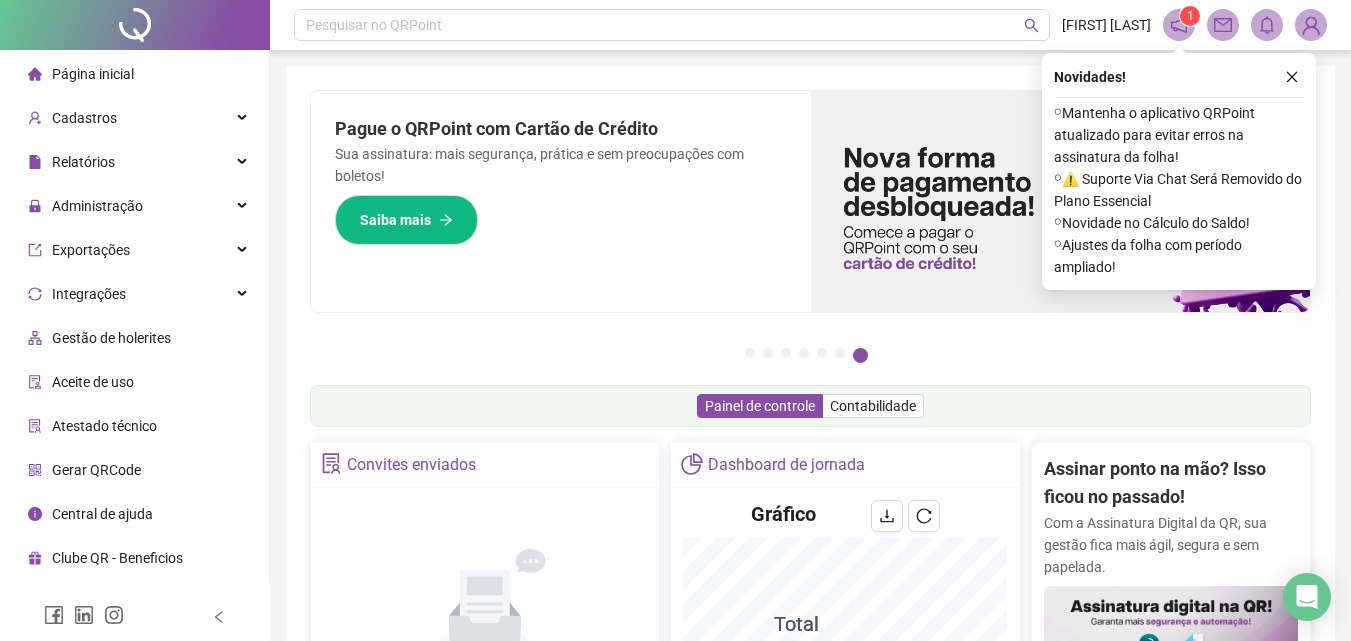 click at bounding box center (1179, 25) 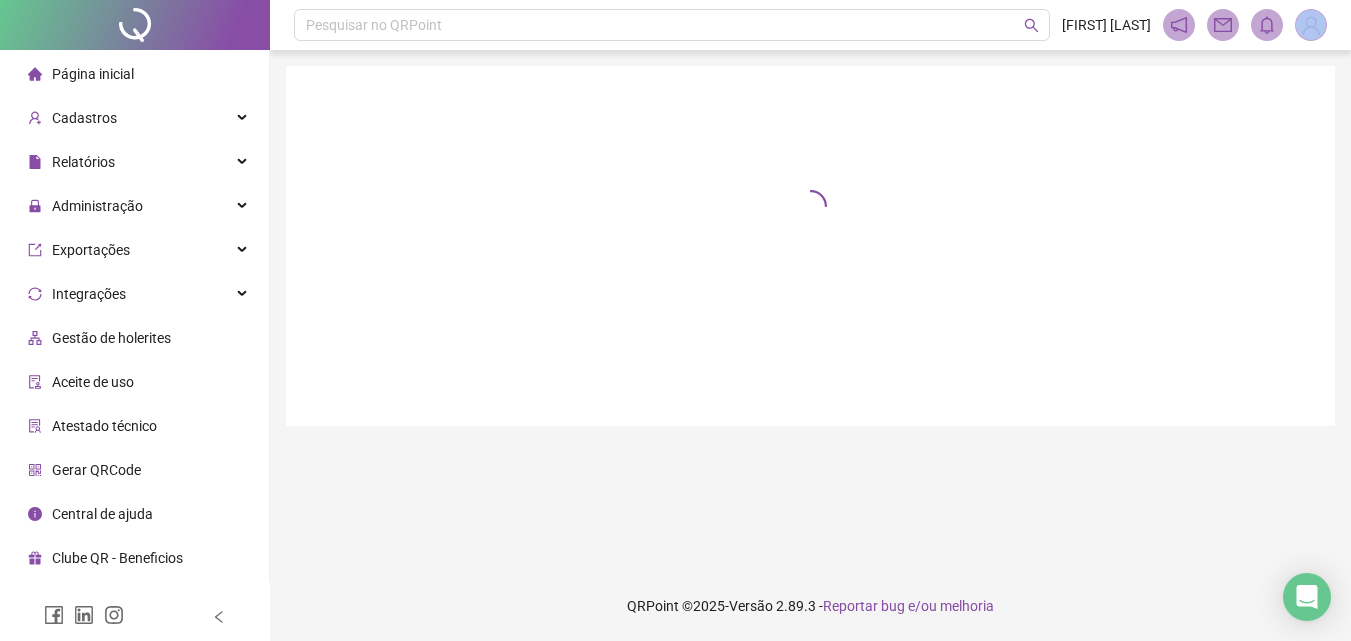 click at bounding box center (1179, 25) 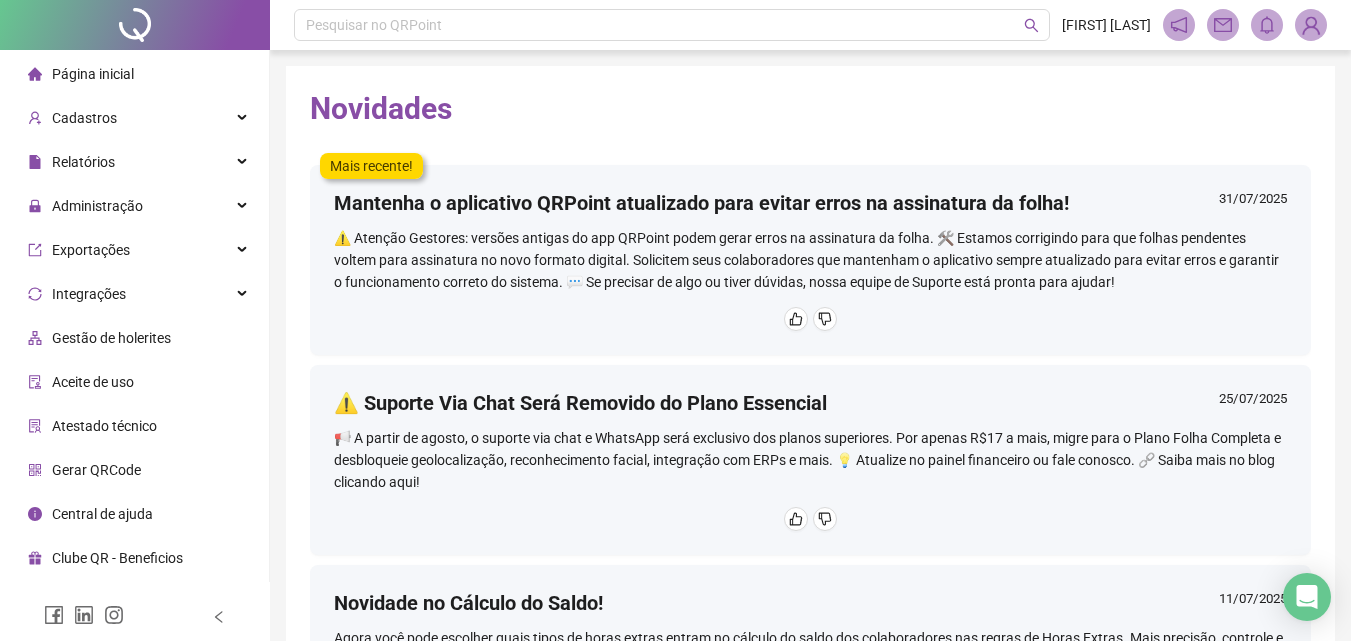 click on "Página inicial" at bounding box center (93, 74) 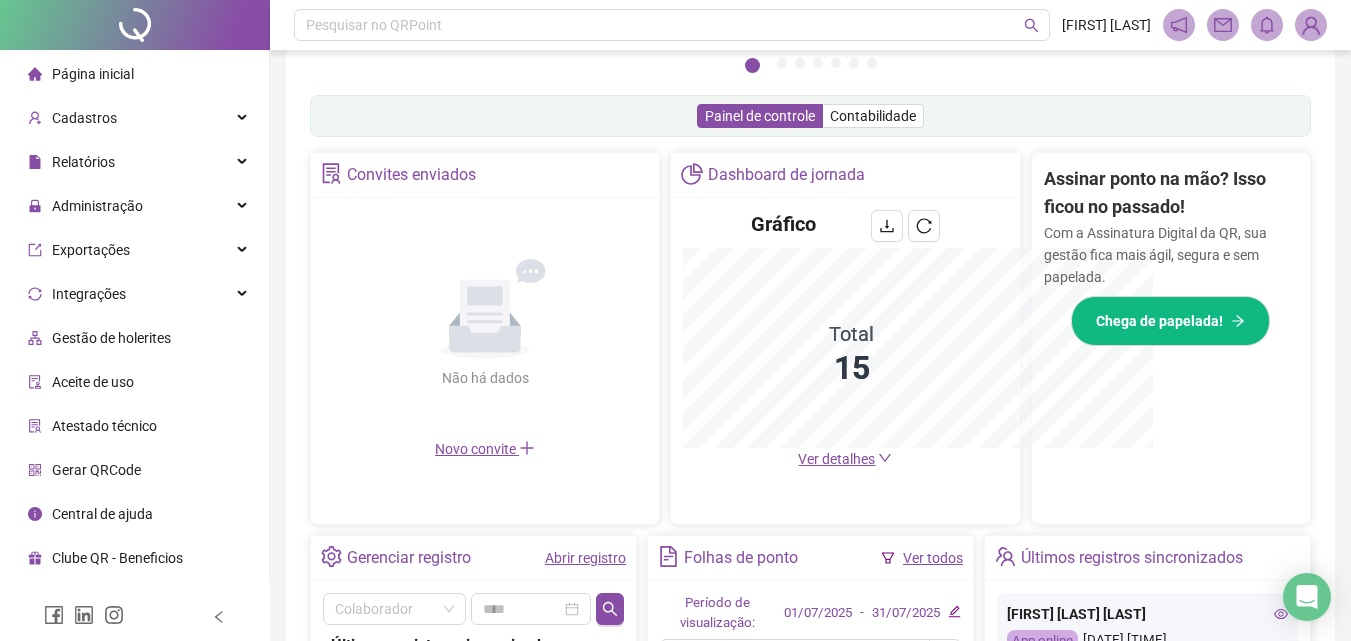scroll, scrollTop: 637, scrollLeft: 0, axis: vertical 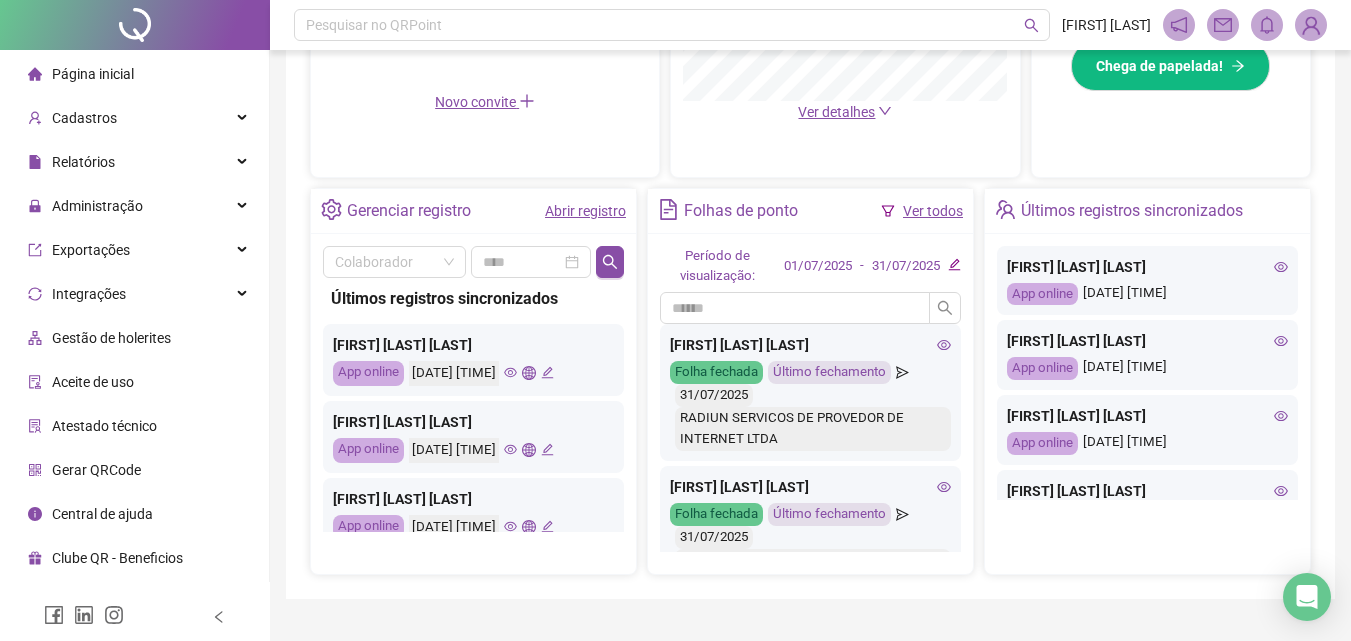 click on "Abrir registro" at bounding box center [585, 211] 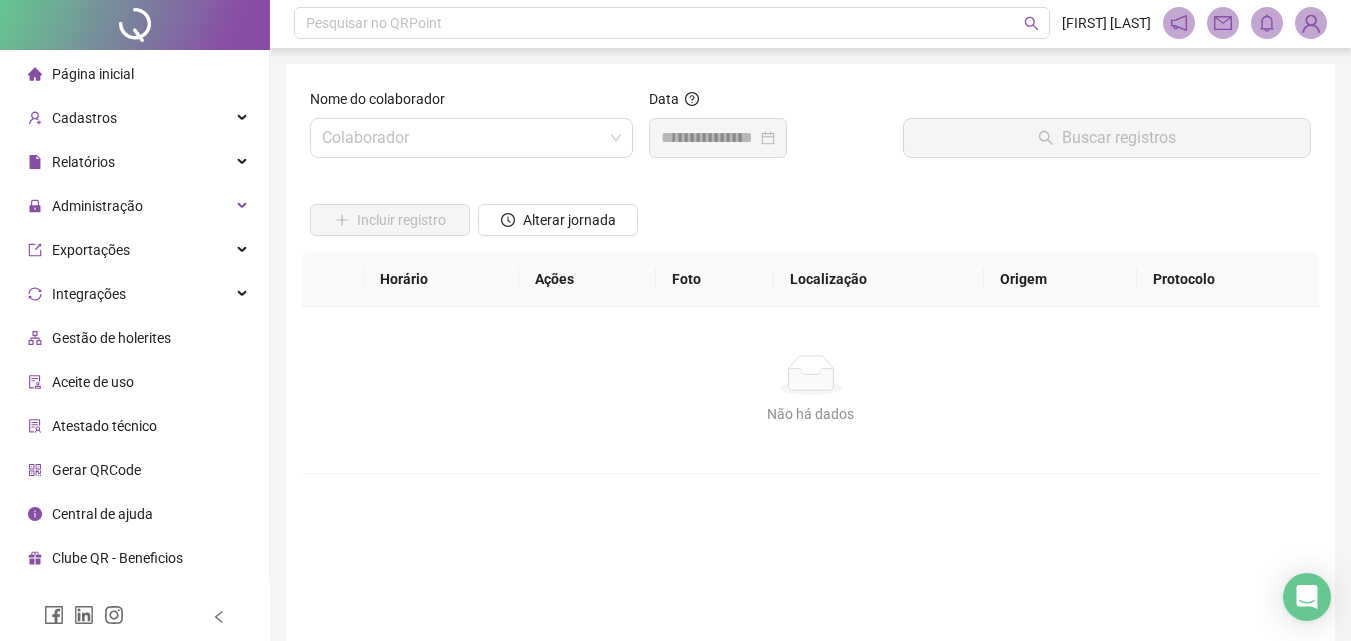 scroll, scrollTop: 0, scrollLeft: 0, axis: both 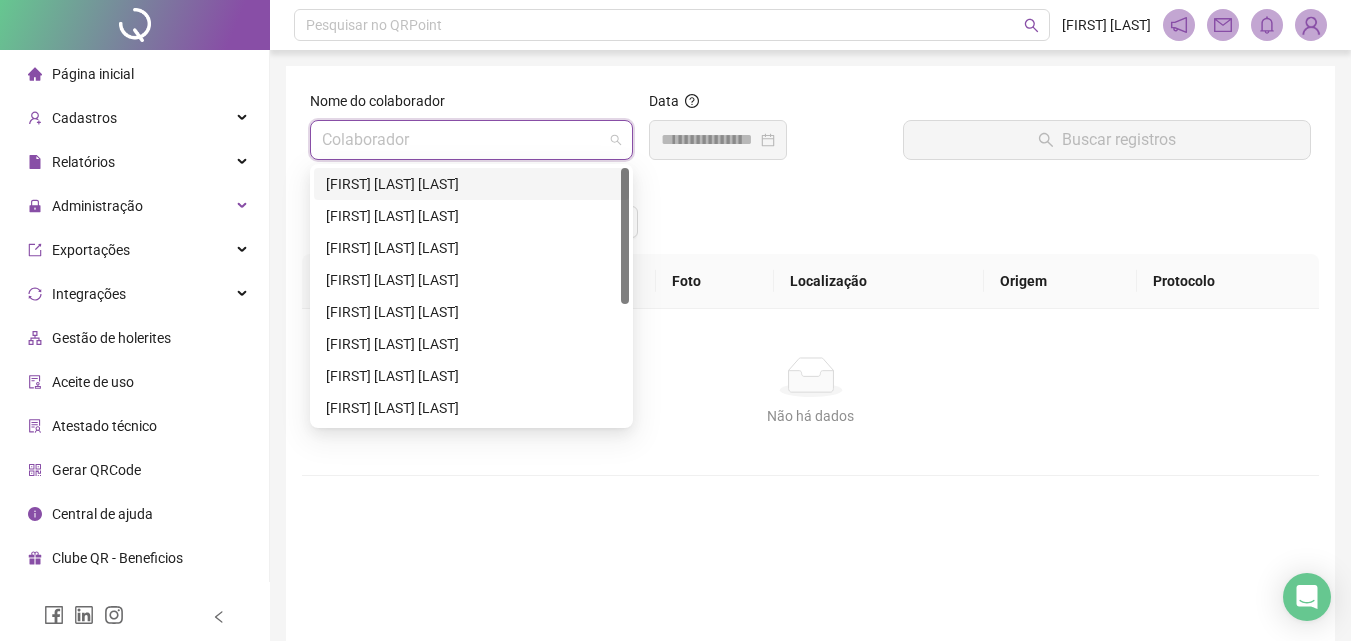 click at bounding box center [462, 140] 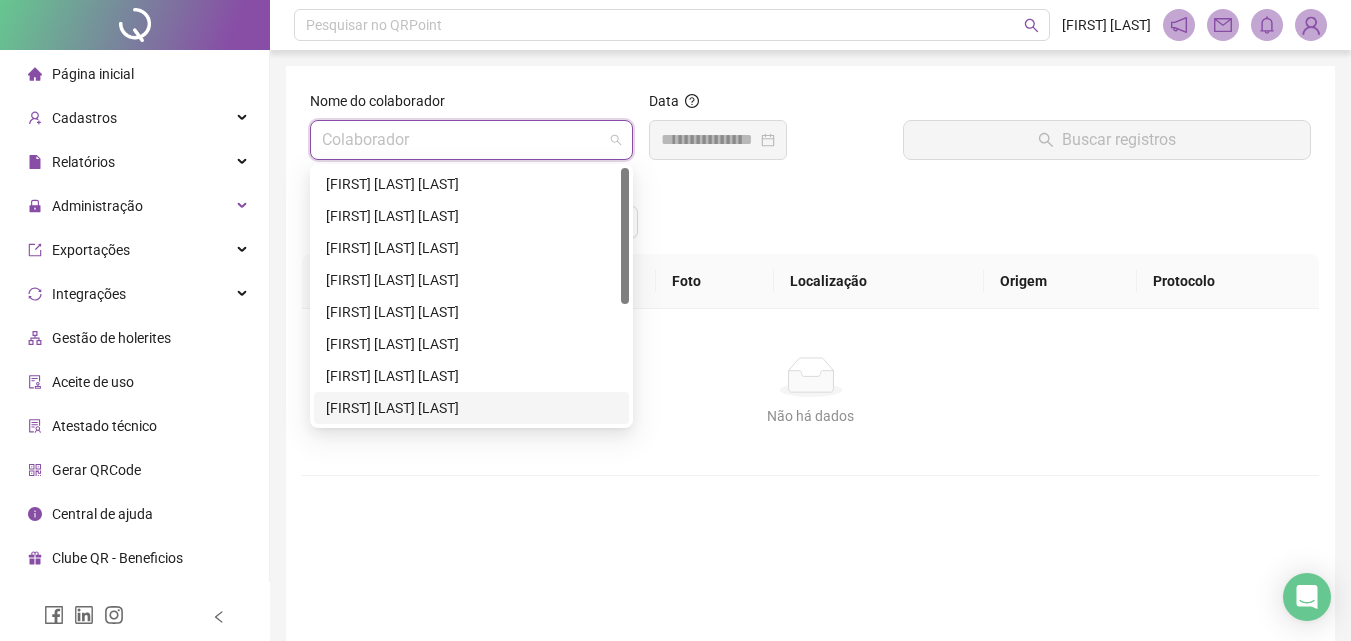click on "GIZELLE OLIVEIRA DE SOUSA" at bounding box center (471, 408) 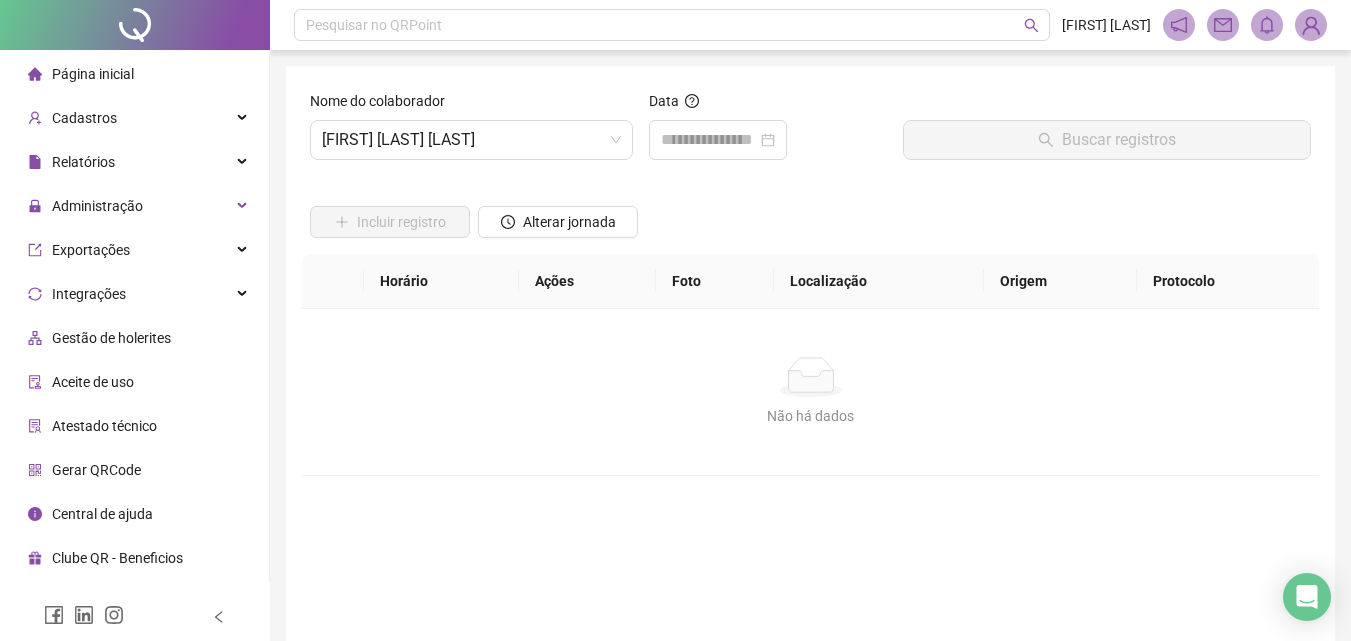 click on "Data" at bounding box center [768, 105] 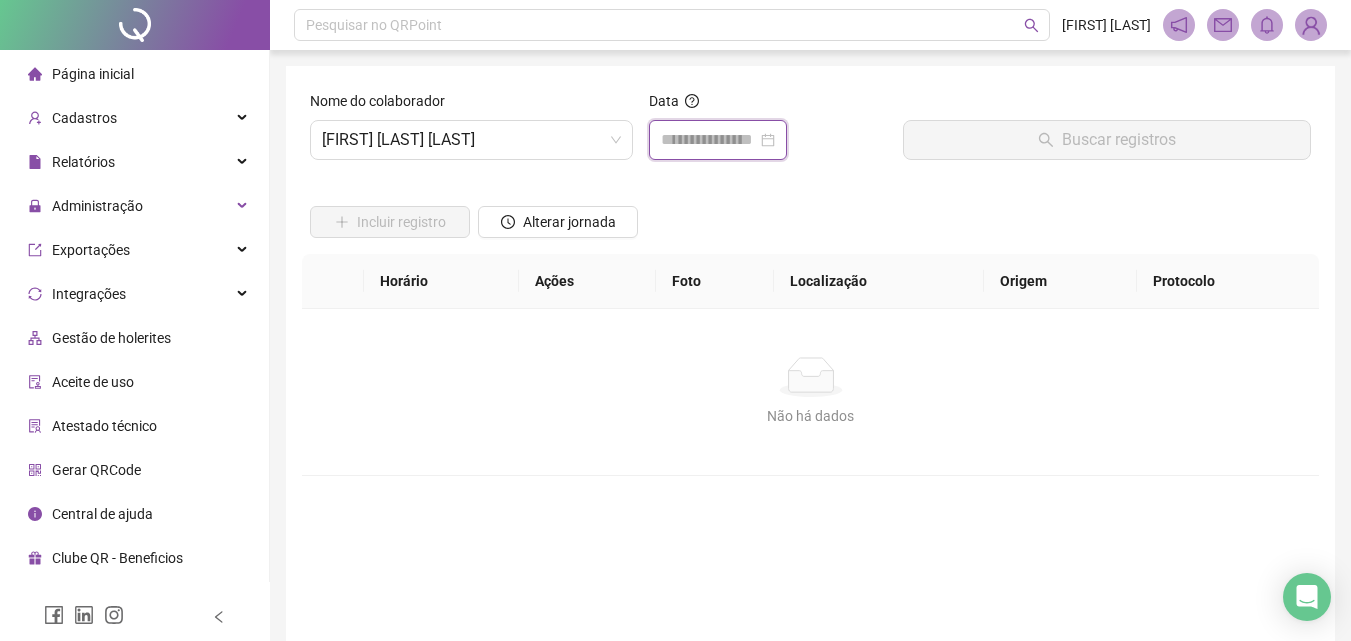 click at bounding box center [709, 140] 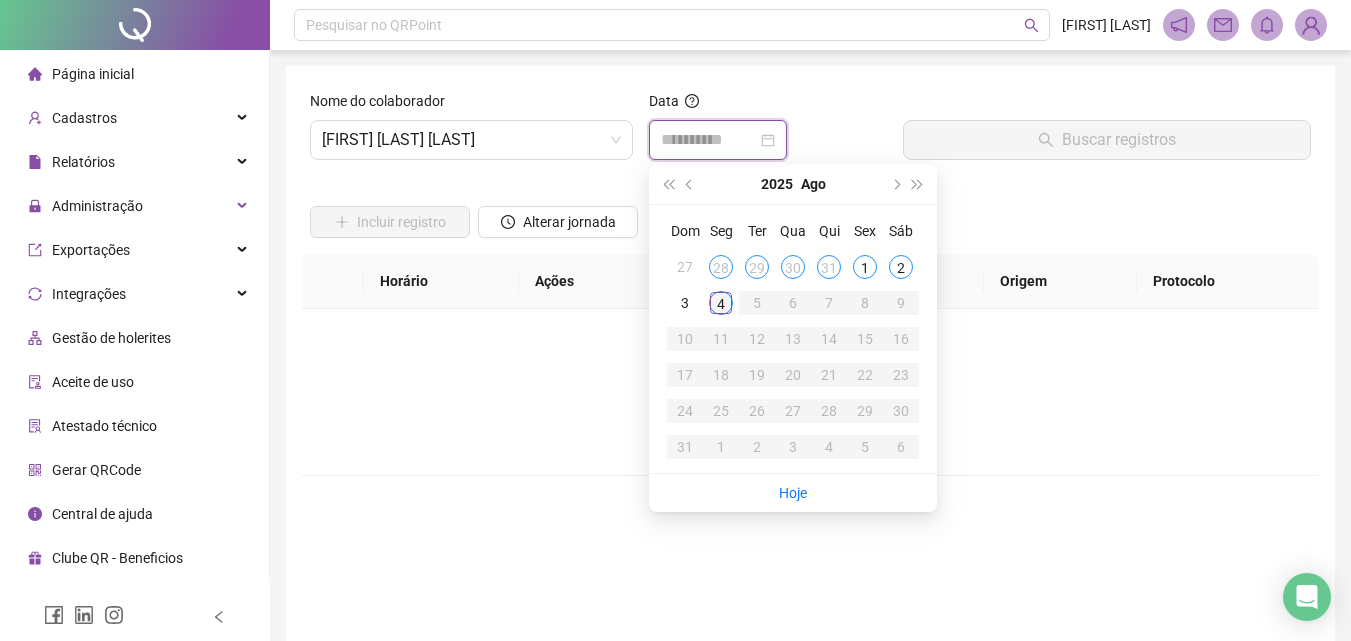 type on "**********" 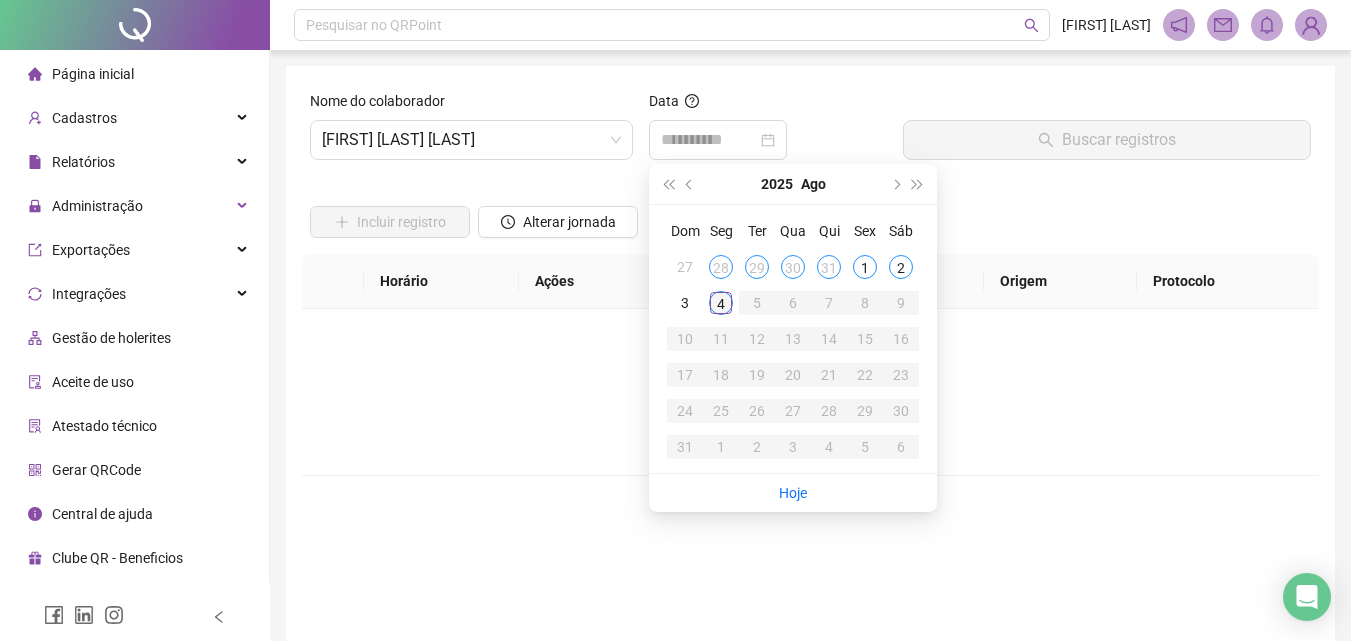click on "4" at bounding box center [721, 303] 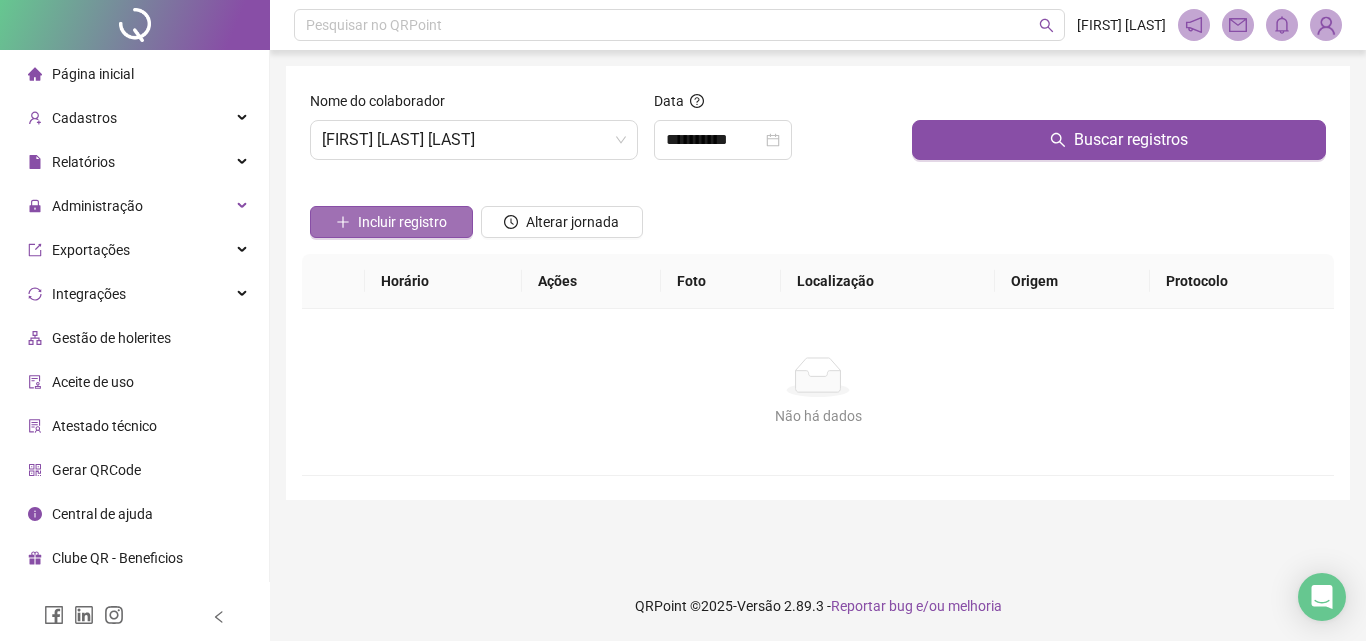 click on "Incluir registro" at bounding box center [402, 222] 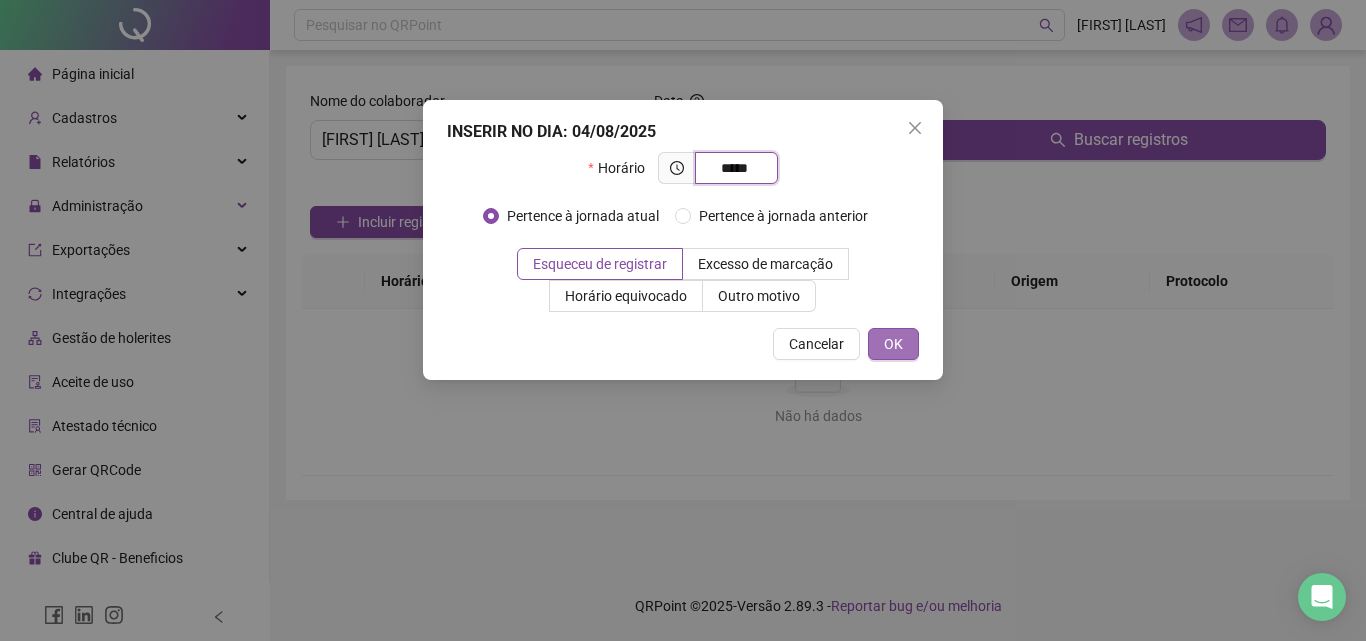 type on "*****" 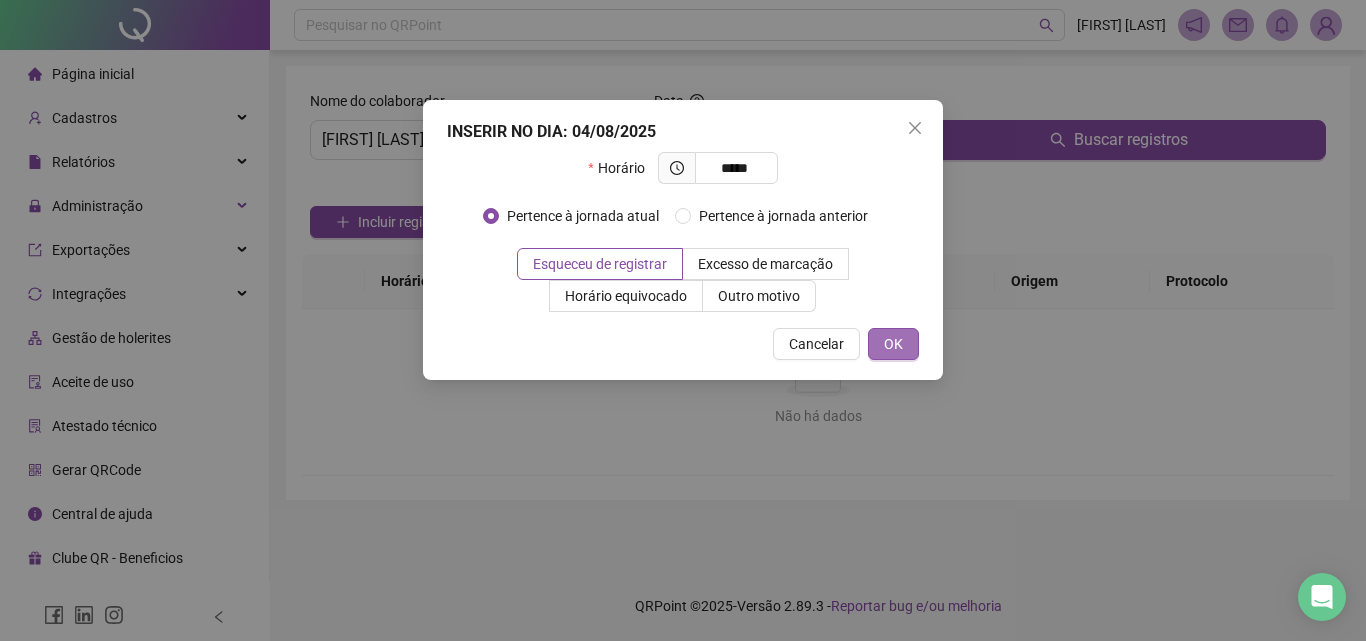 click on "OK" at bounding box center (893, 344) 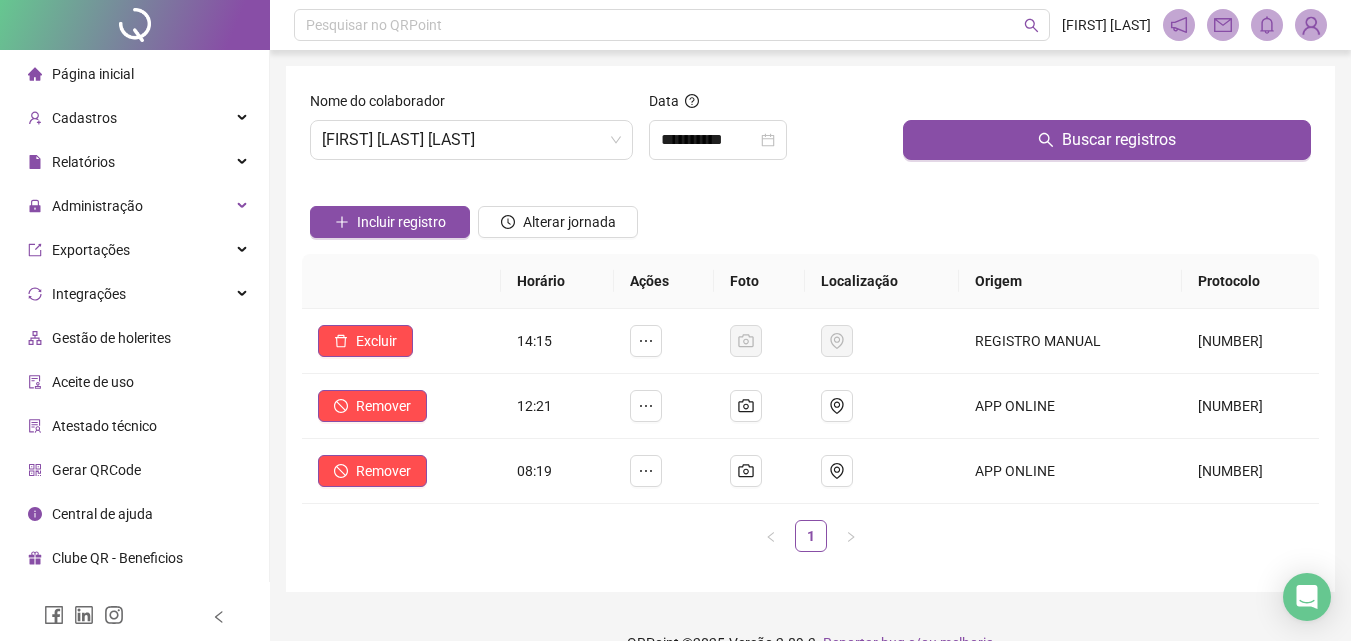 click on "Página inicial" at bounding box center [81, 74] 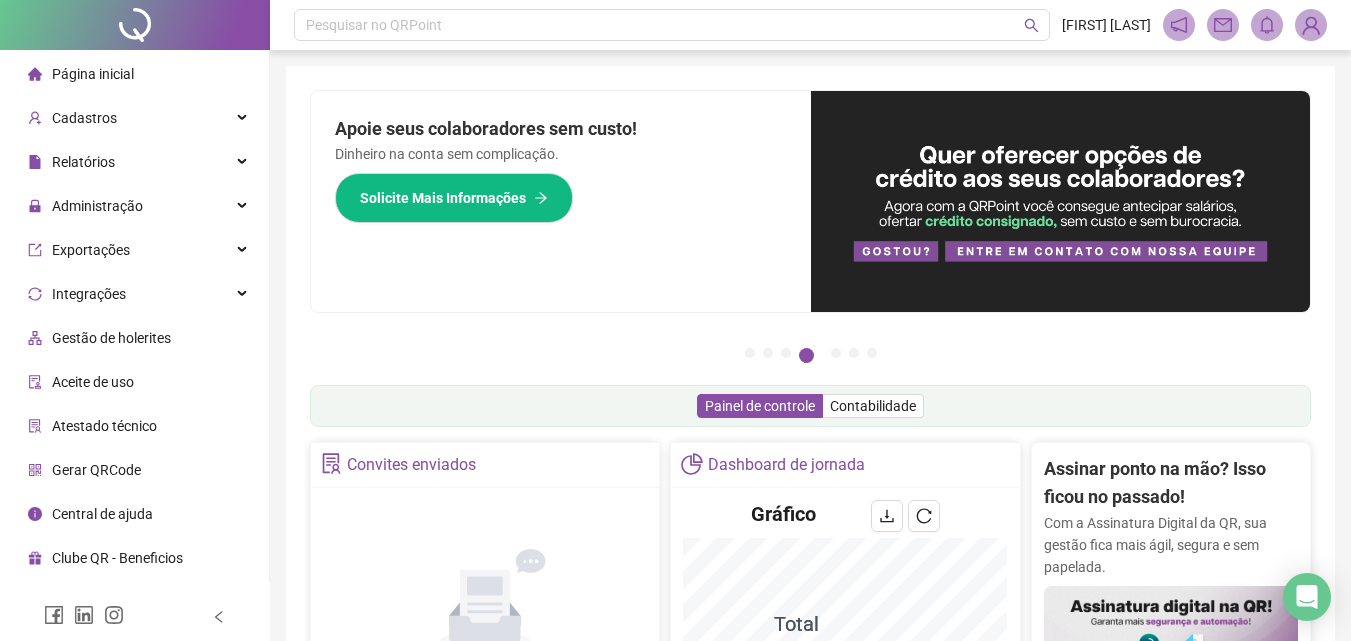 scroll, scrollTop: 681, scrollLeft: 0, axis: vertical 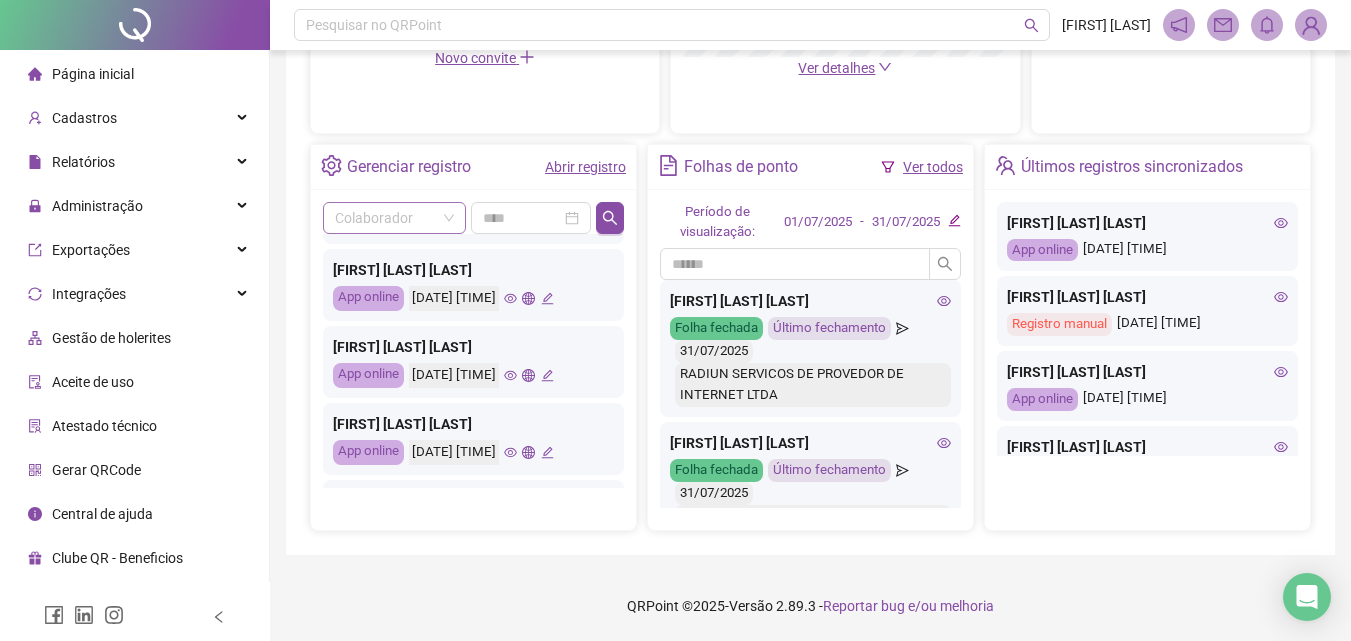 click at bounding box center [385, 218] 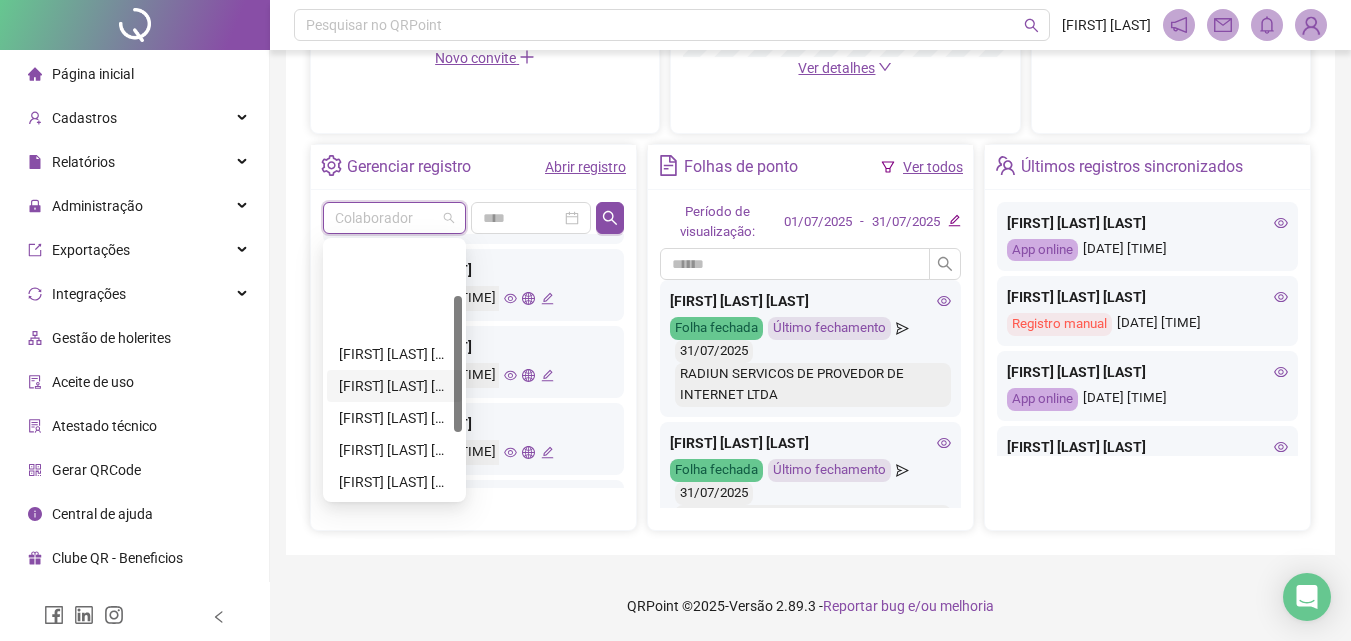 scroll, scrollTop: 200, scrollLeft: 0, axis: vertical 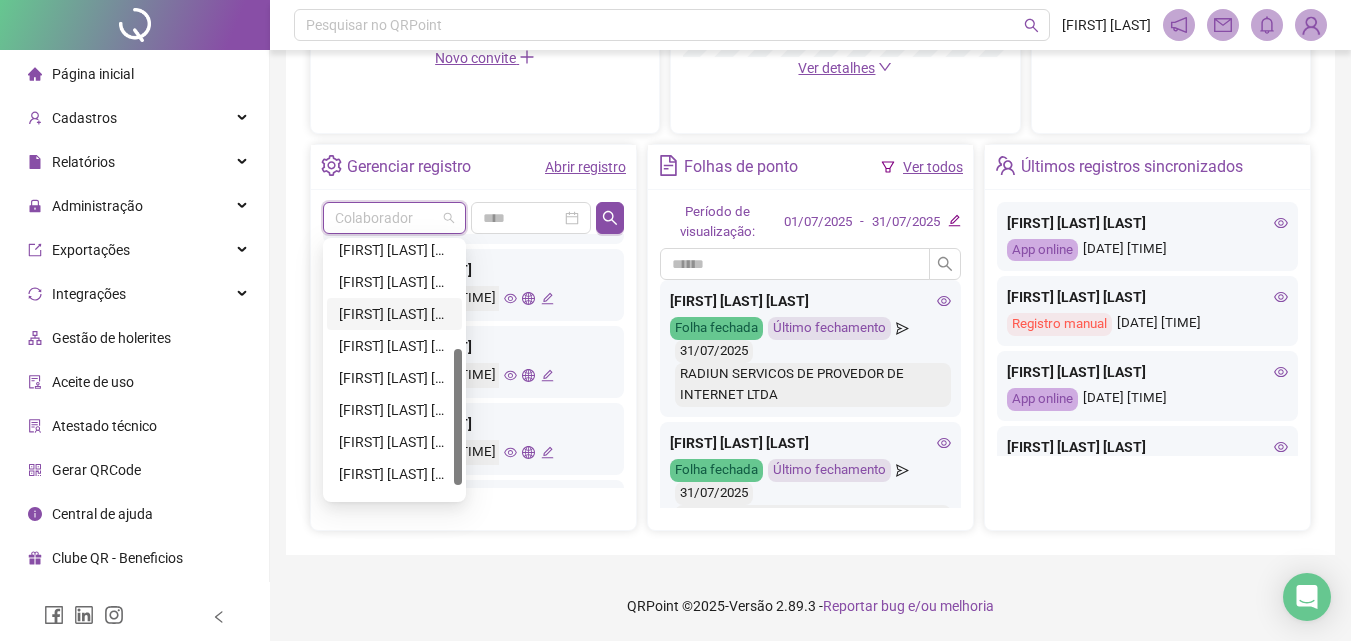 click on "JESUS REINALDO SILVA SOUZA" at bounding box center (394, 314) 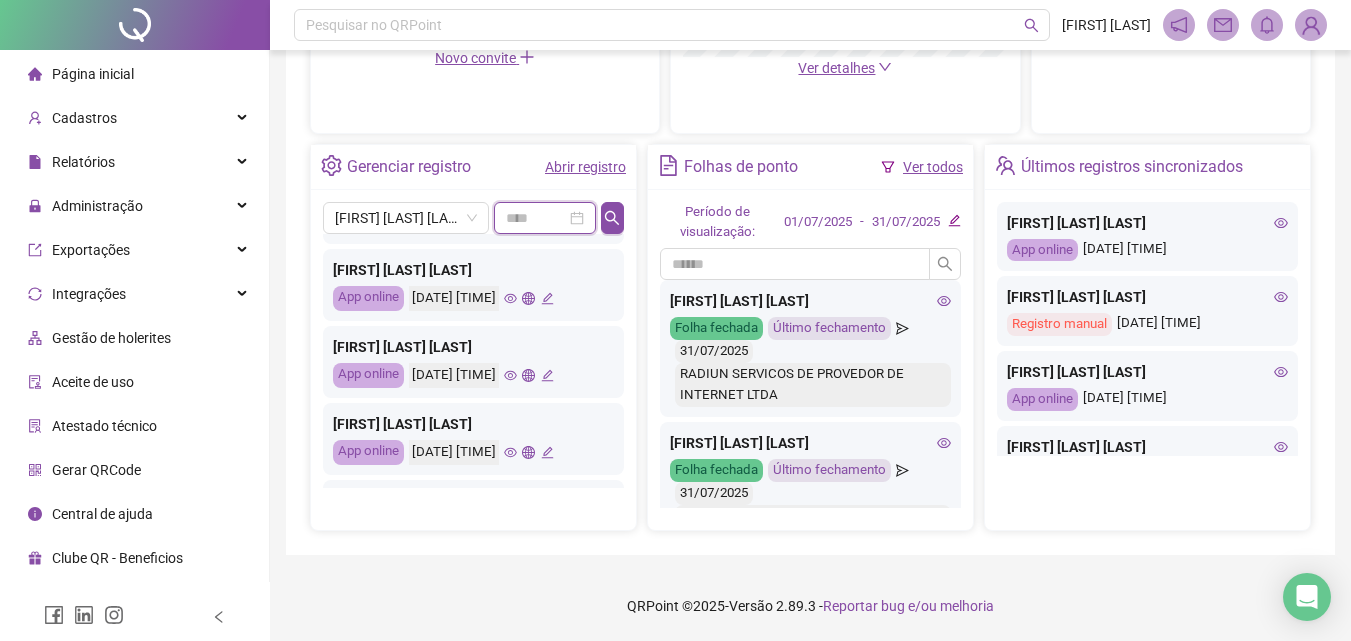 click at bounding box center (536, 218) 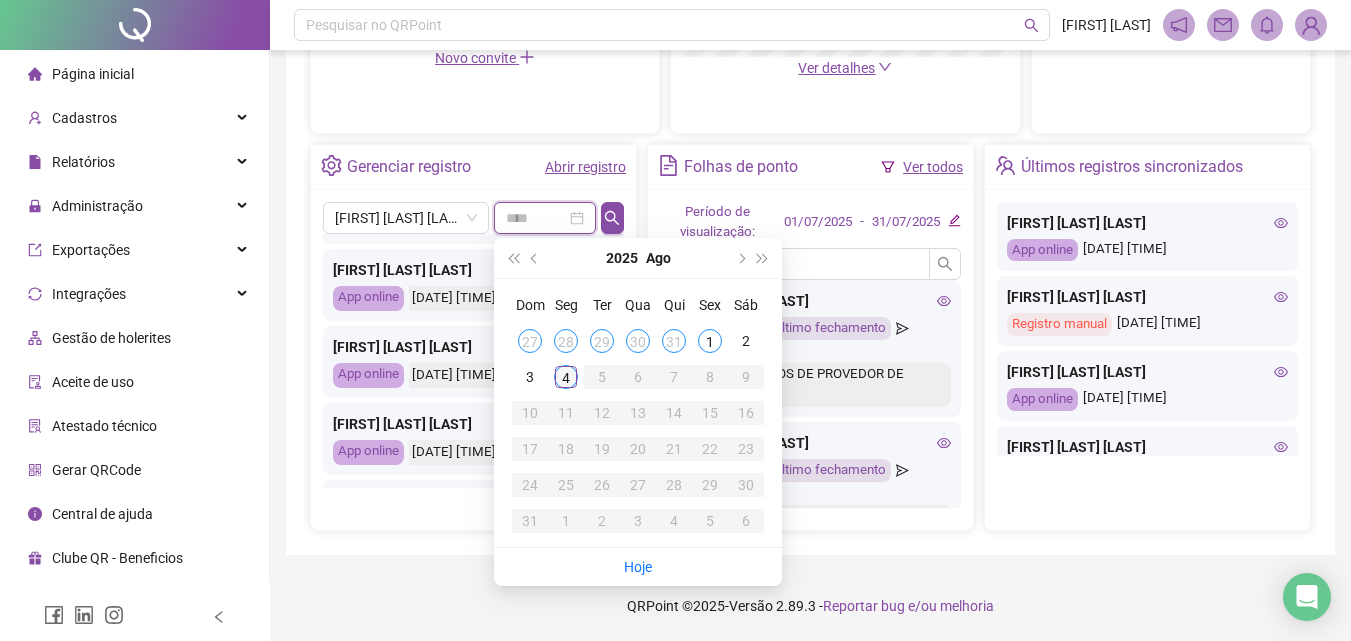 type on "**********" 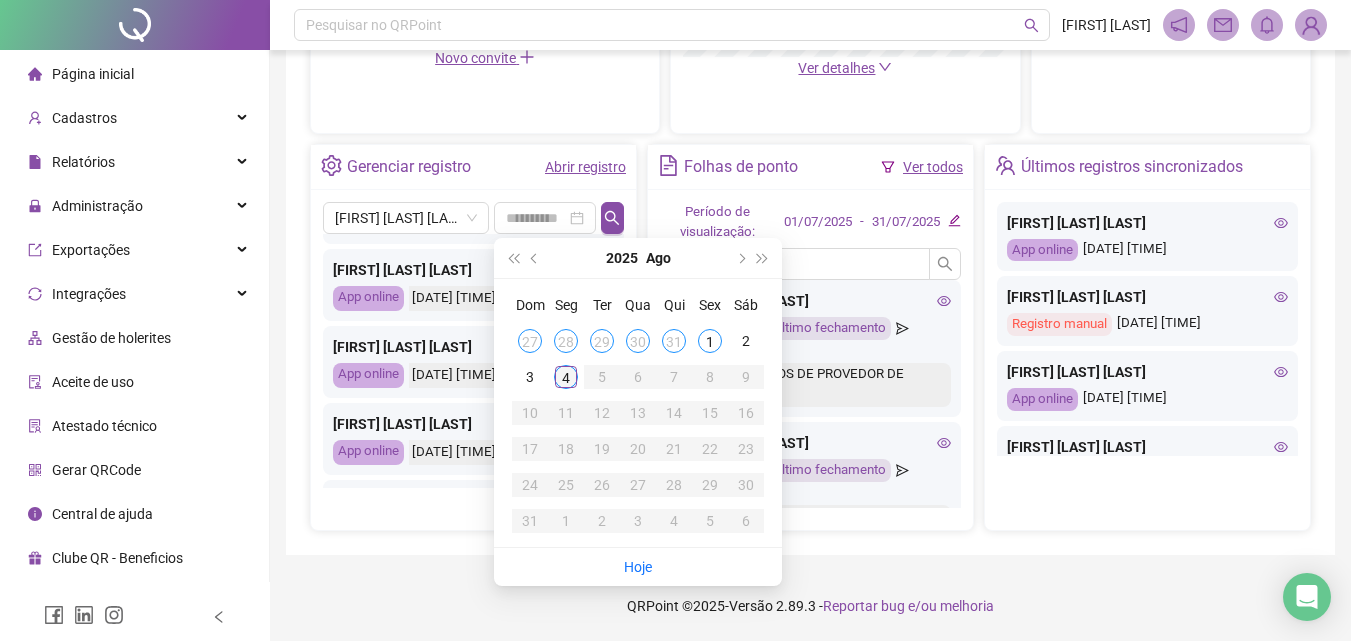 click on "4" at bounding box center (566, 377) 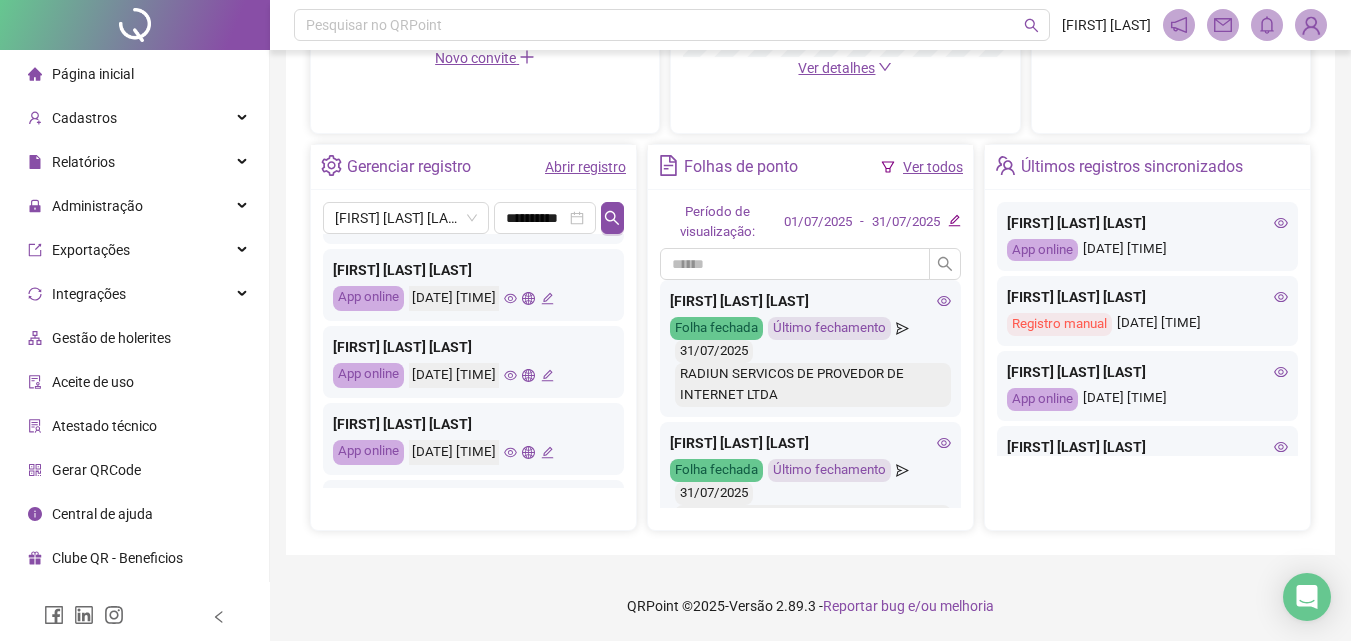 click on "**********" at bounding box center [473, 218] 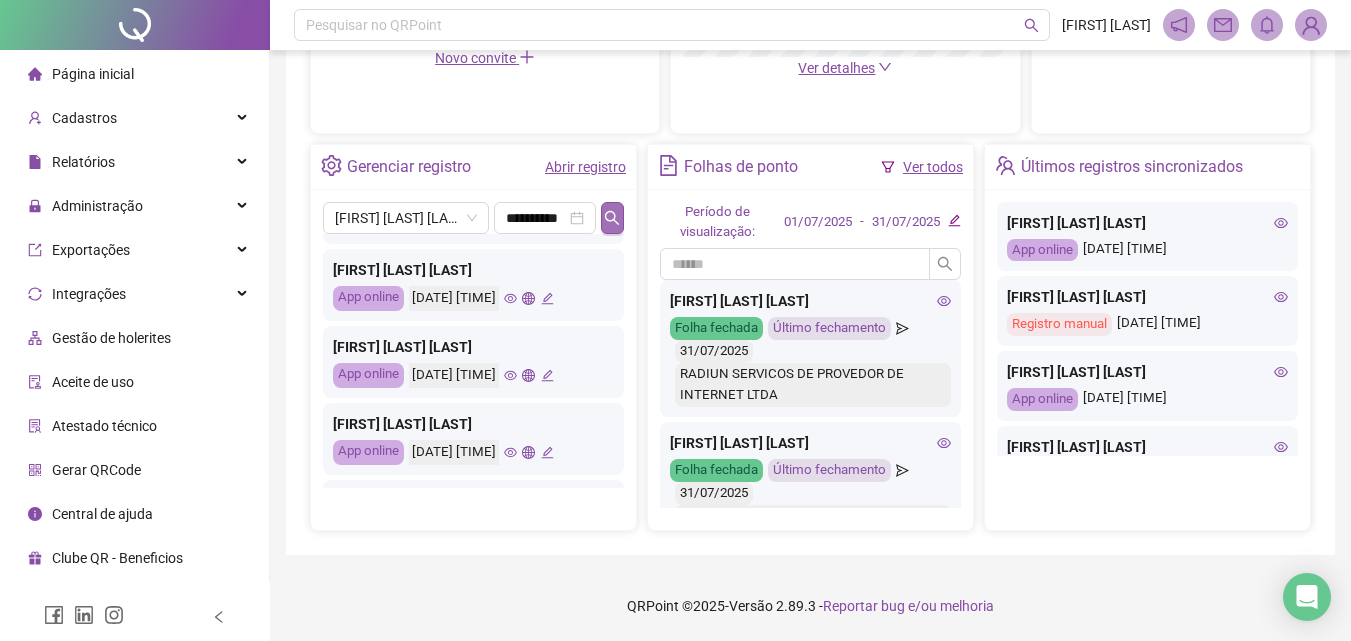 click 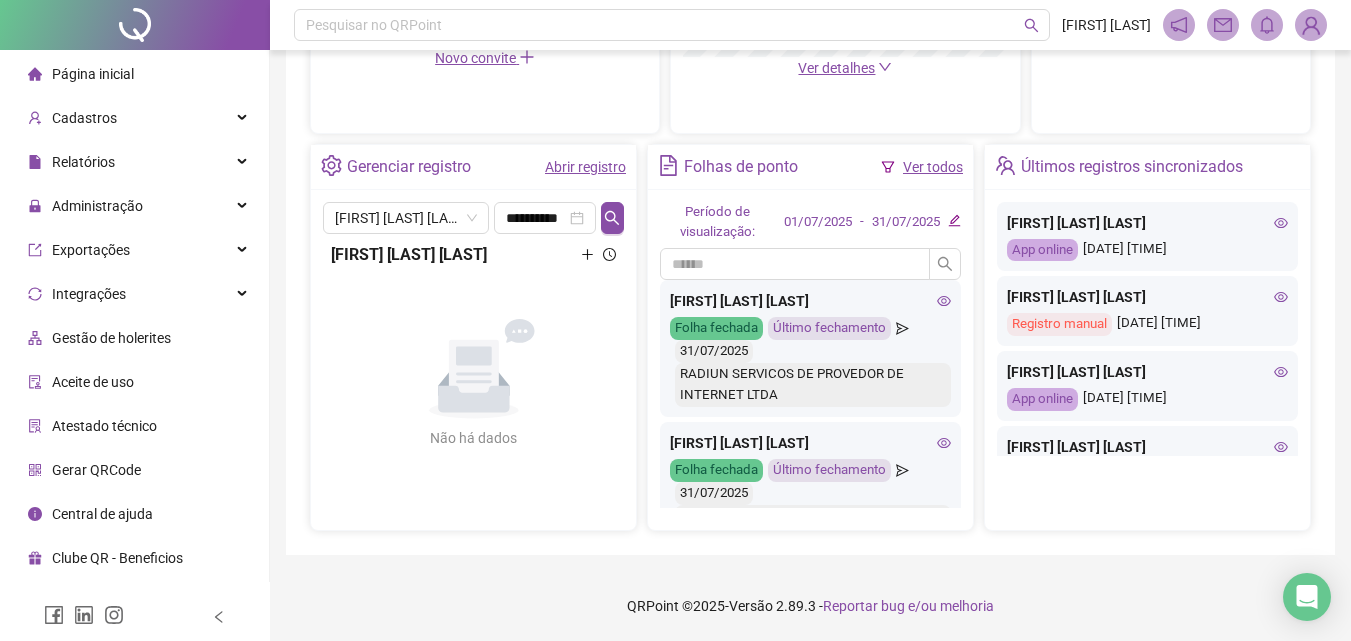 click on "Abrir registro" at bounding box center [585, 167] 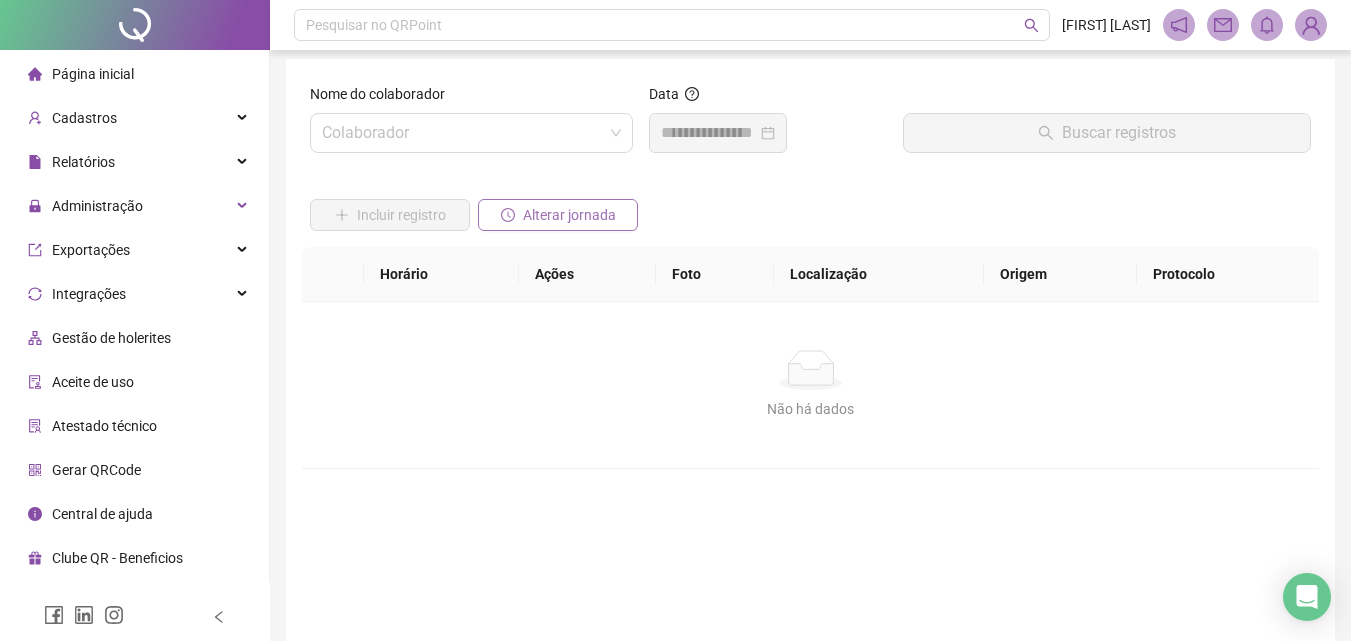 scroll, scrollTop: 0, scrollLeft: 0, axis: both 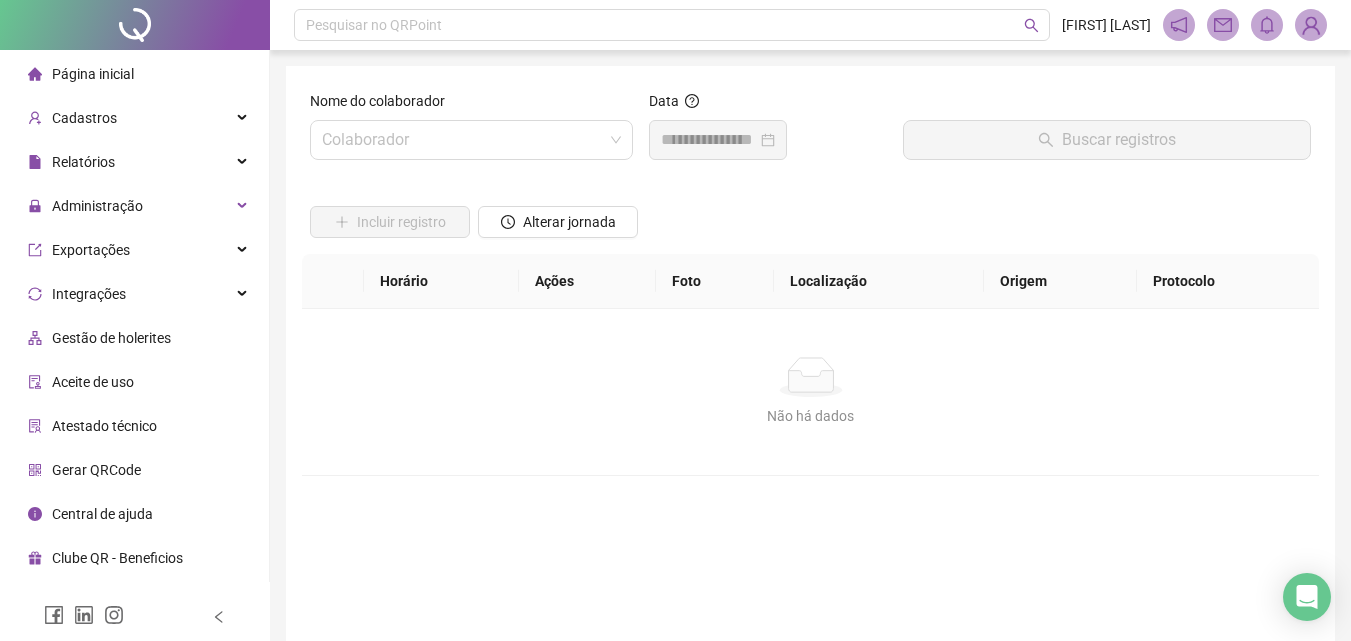 click on "Nome do colaborador" at bounding box center [384, 101] 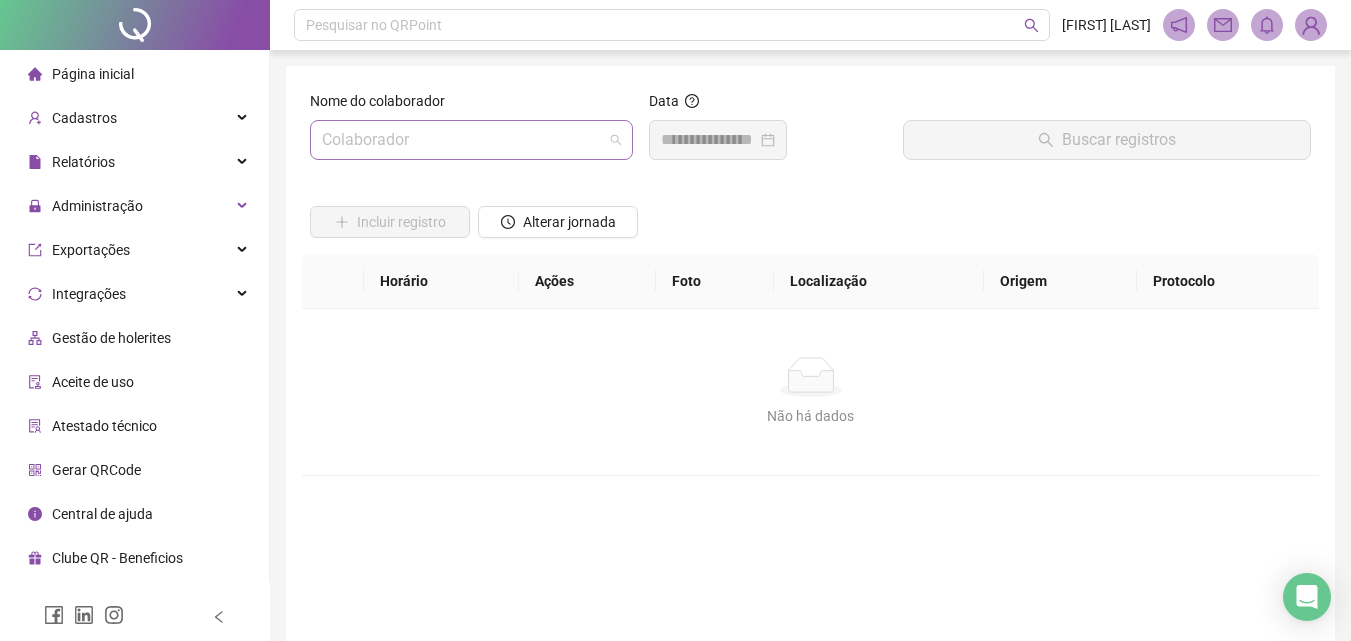 click at bounding box center [462, 140] 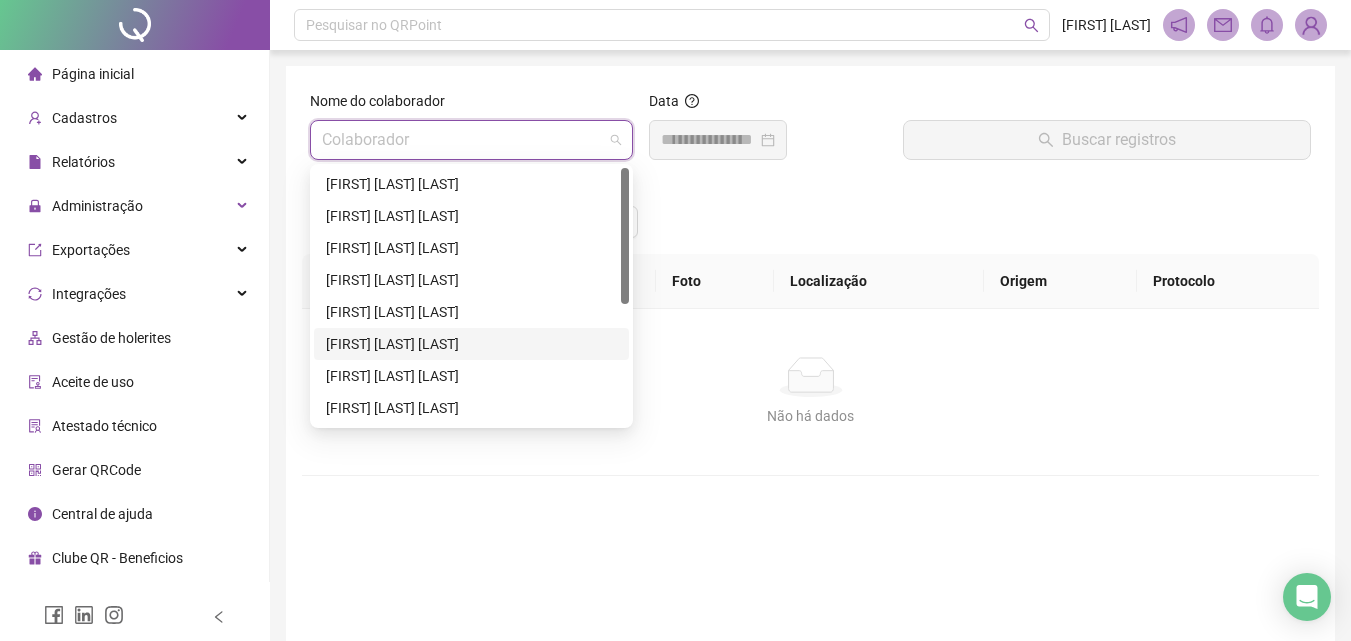 scroll, scrollTop: 200, scrollLeft: 0, axis: vertical 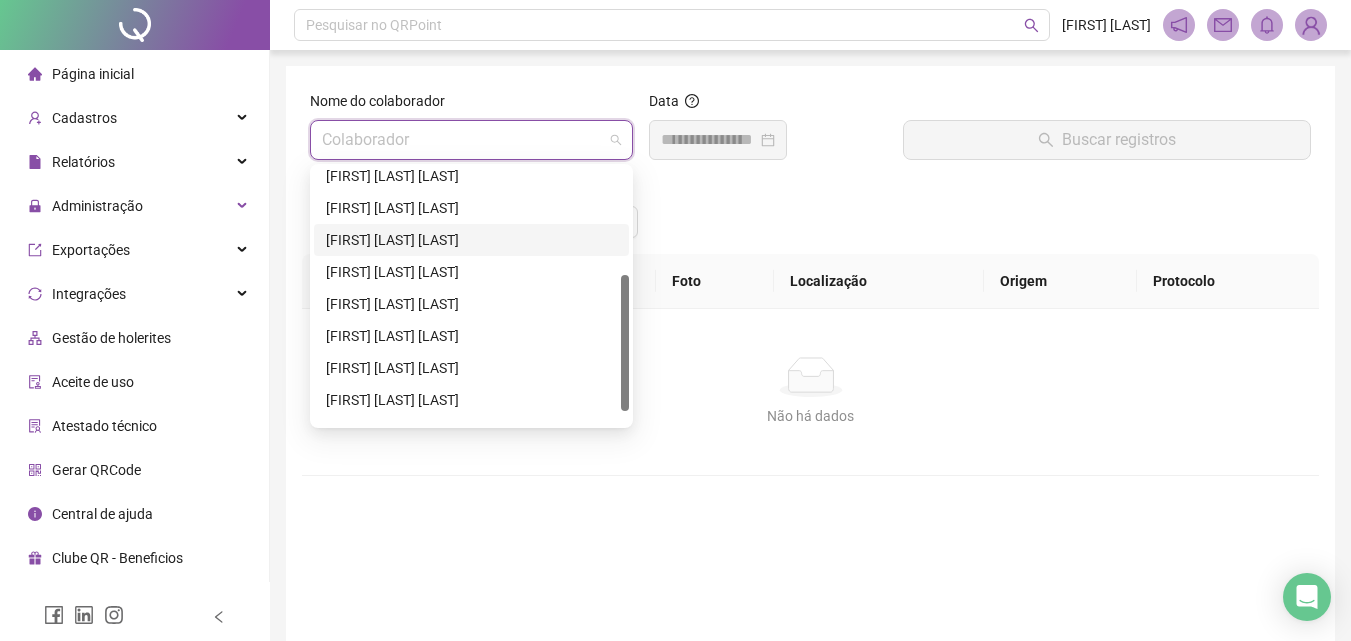 click on "JESUS REINALDO SILVA SOUZA" at bounding box center [471, 240] 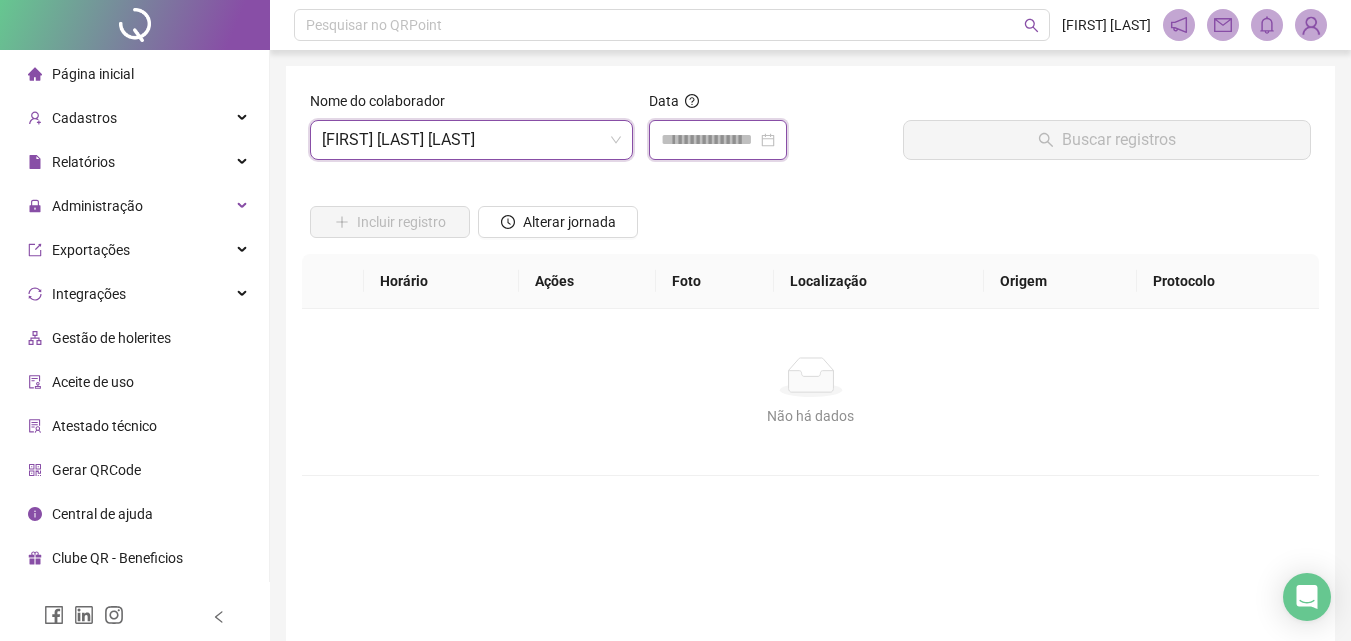 click at bounding box center (709, 140) 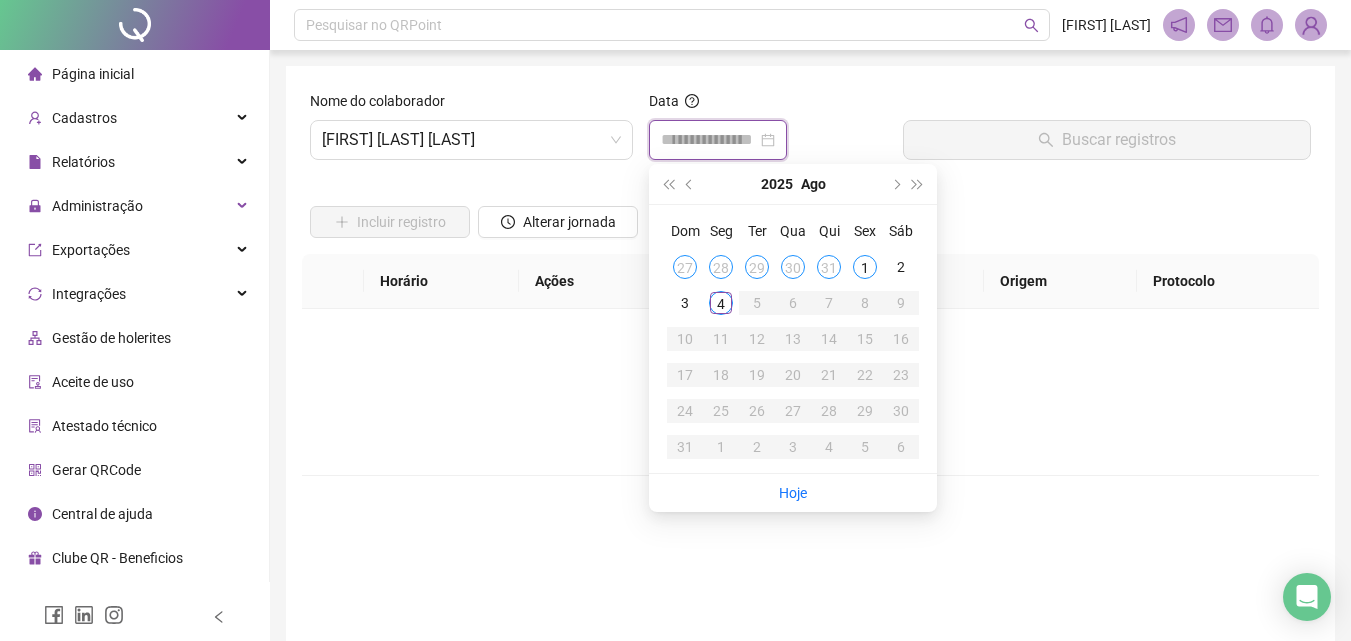 type on "**********" 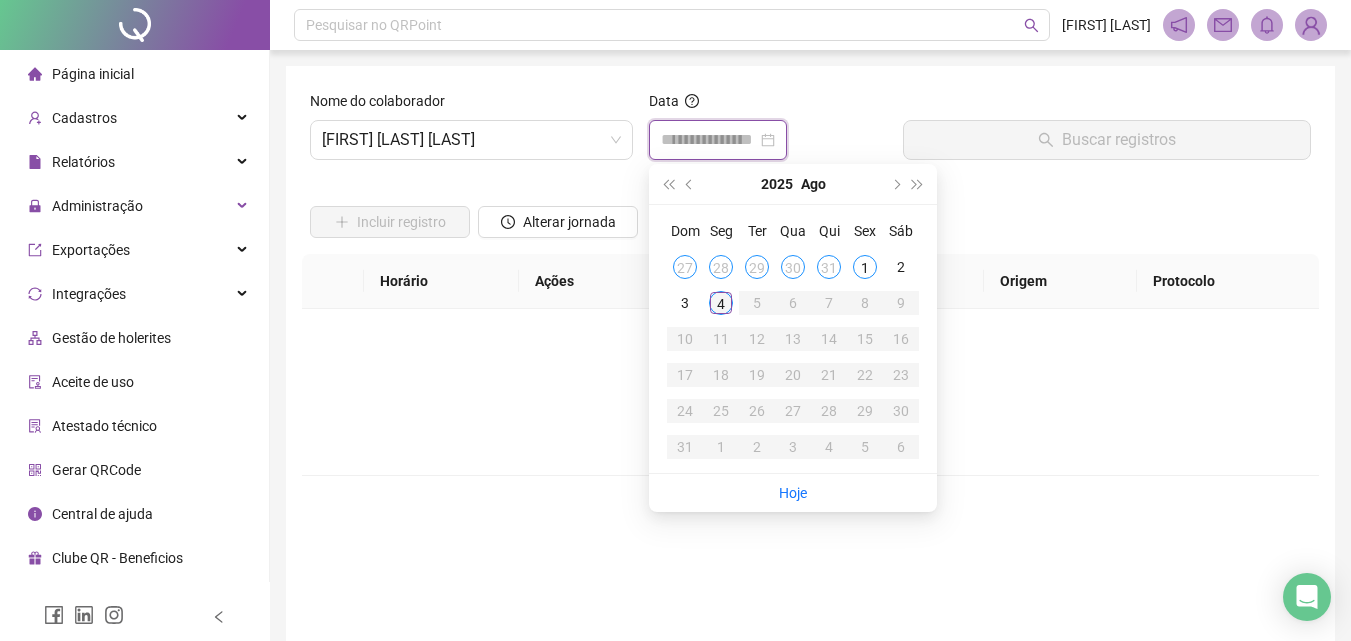 type on "**********" 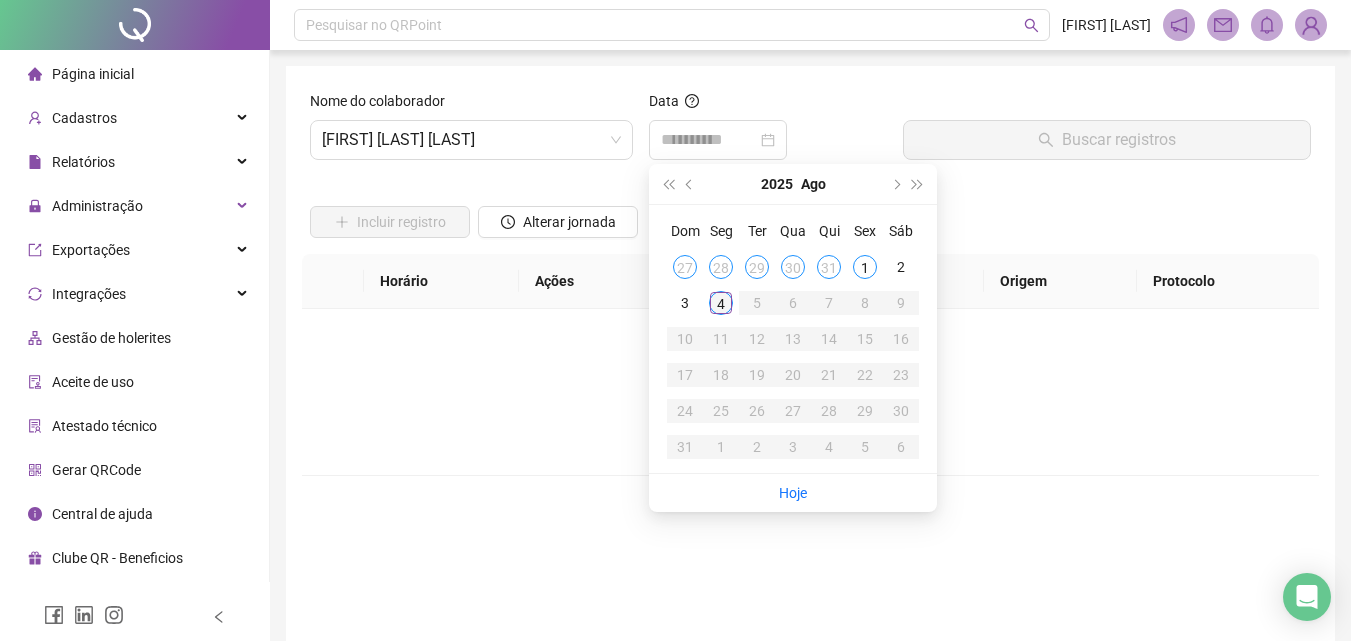 click on "4" at bounding box center (721, 303) 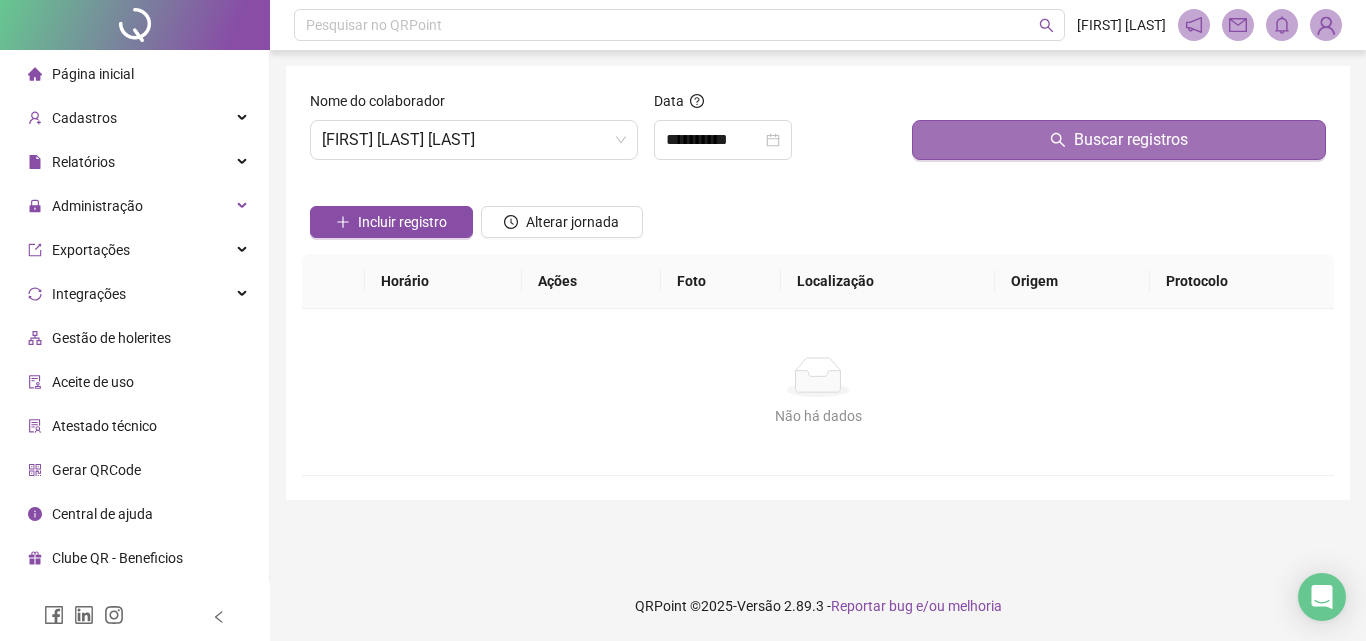 click on "Buscar registros" at bounding box center (1119, 140) 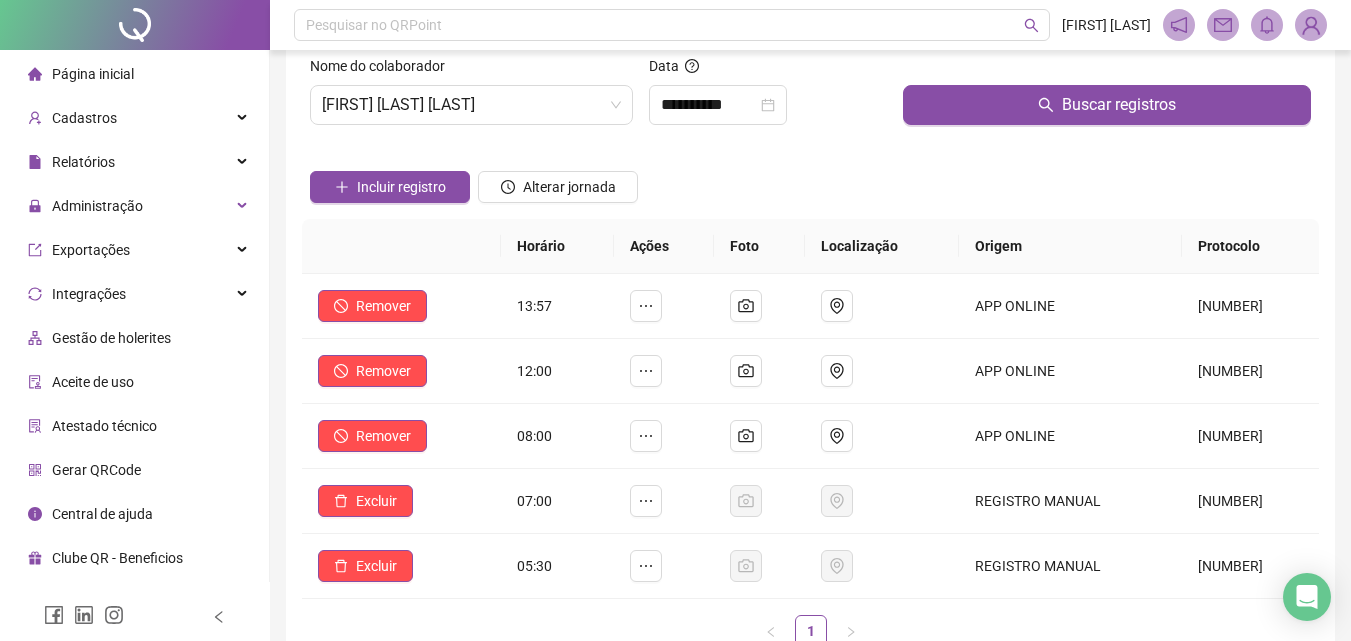 scroll, scrollTop: 0, scrollLeft: 0, axis: both 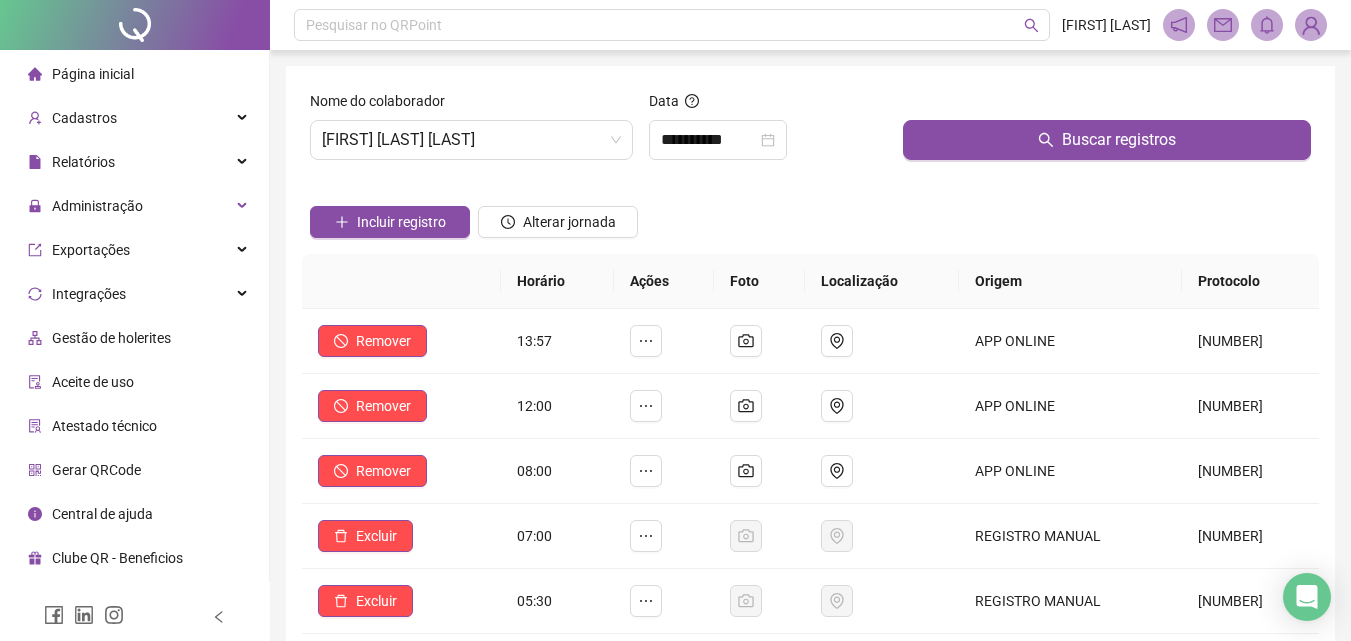click on "Página inicial" at bounding box center (93, 74) 